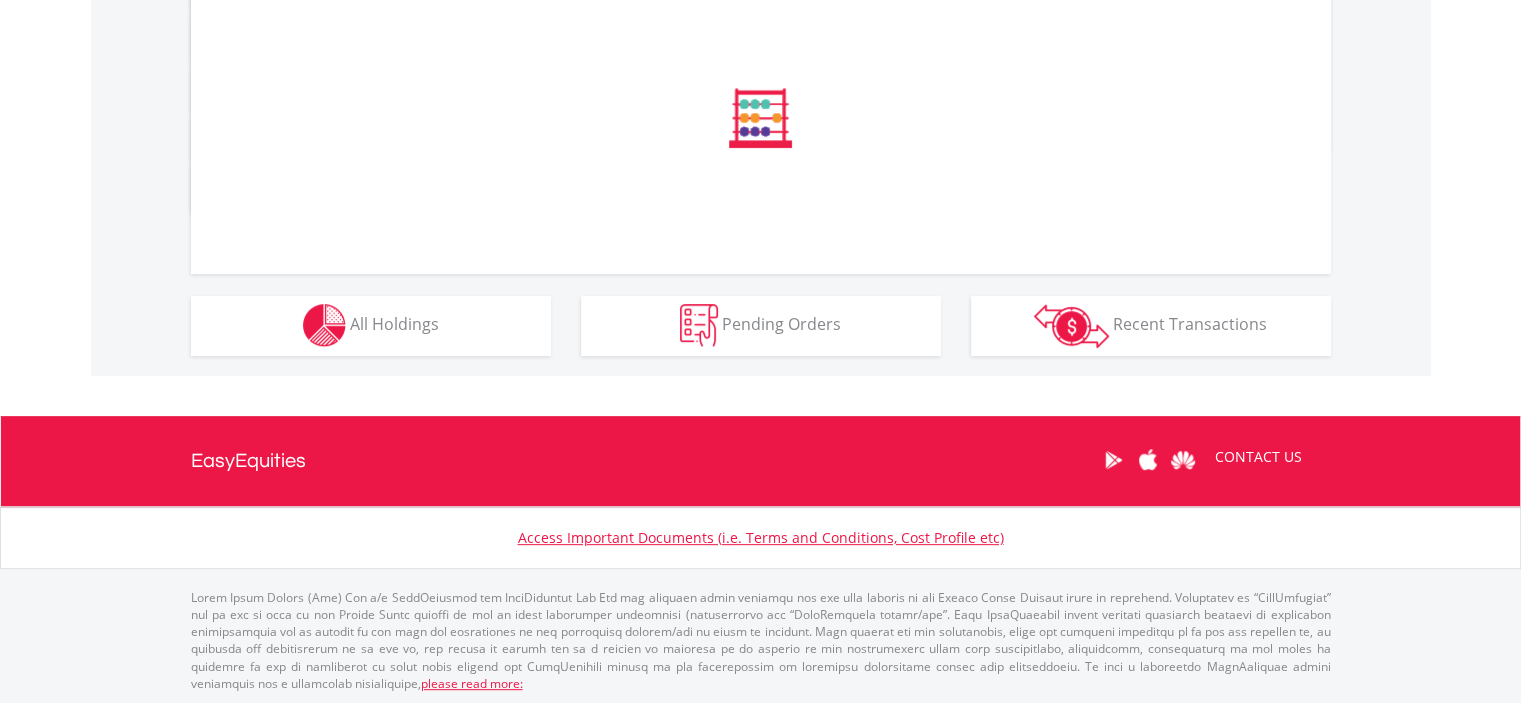 scroll, scrollTop: 986, scrollLeft: 0, axis: vertical 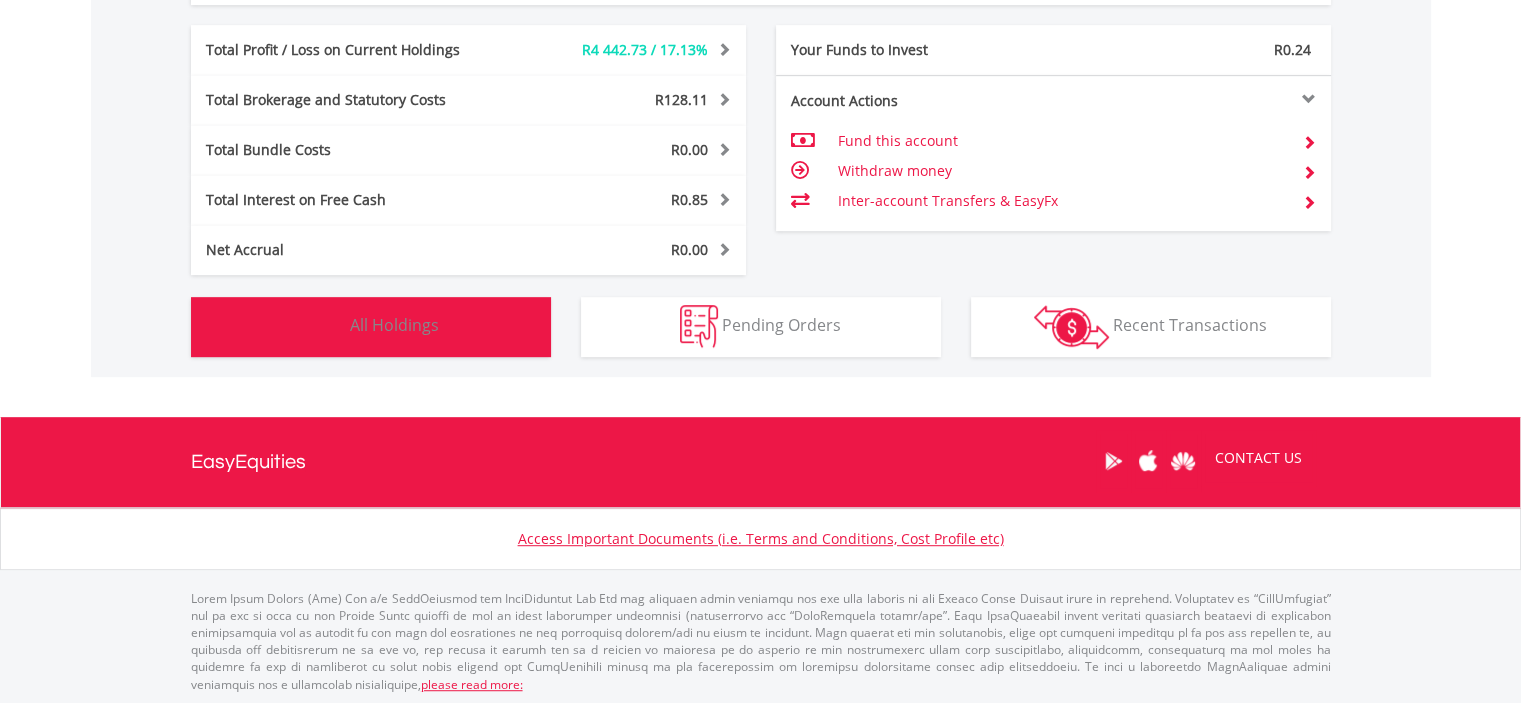 click on "Holdings
All Holdings" at bounding box center [371, 327] 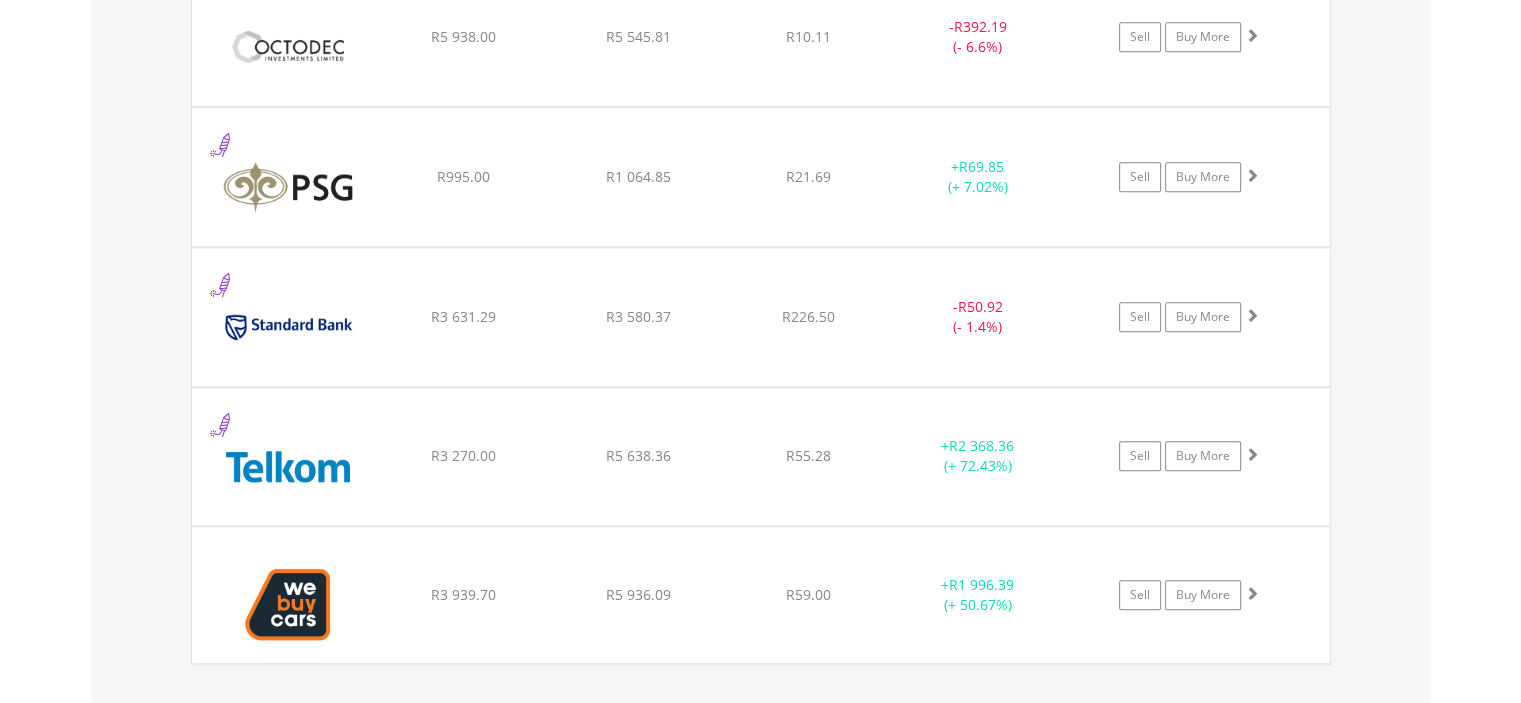 scroll, scrollTop: 2208, scrollLeft: 0, axis: vertical 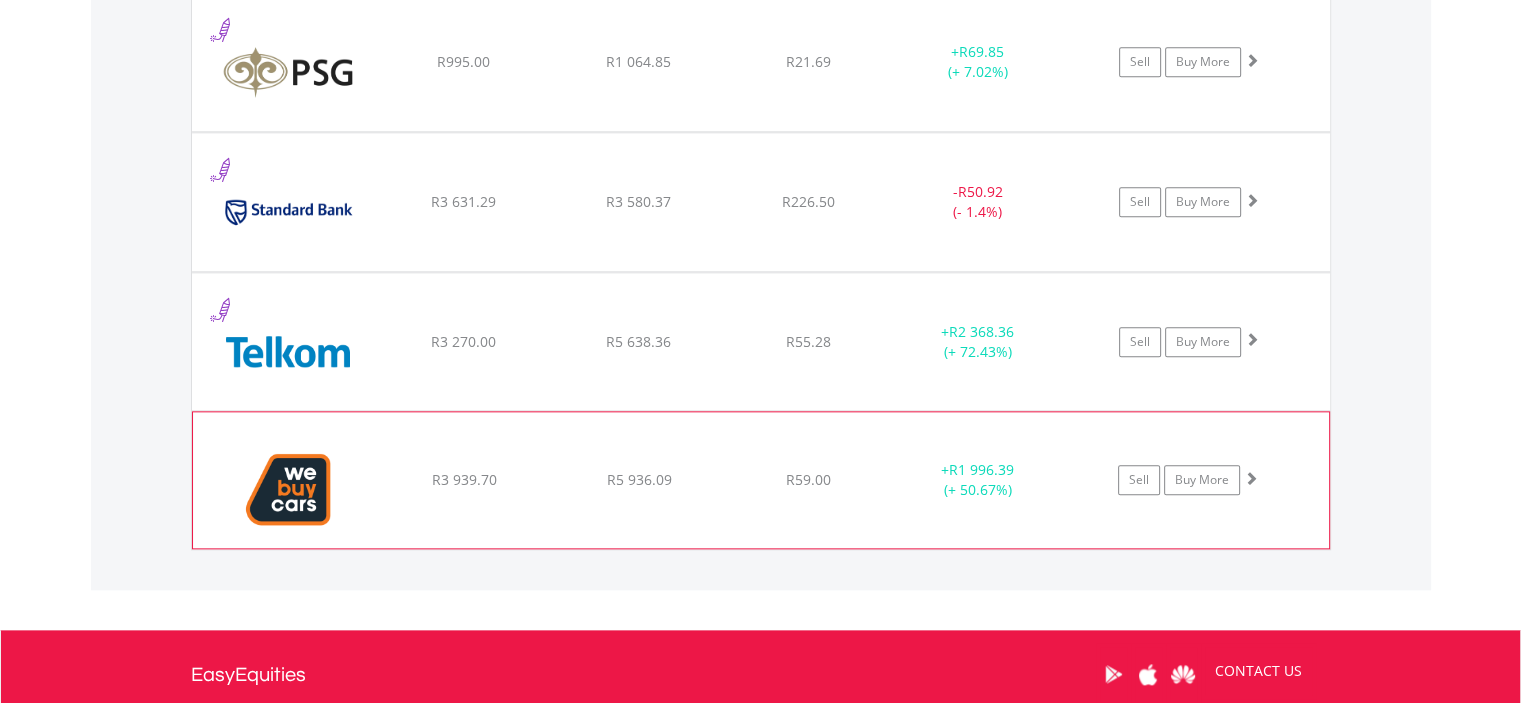click at bounding box center (1251, 478) 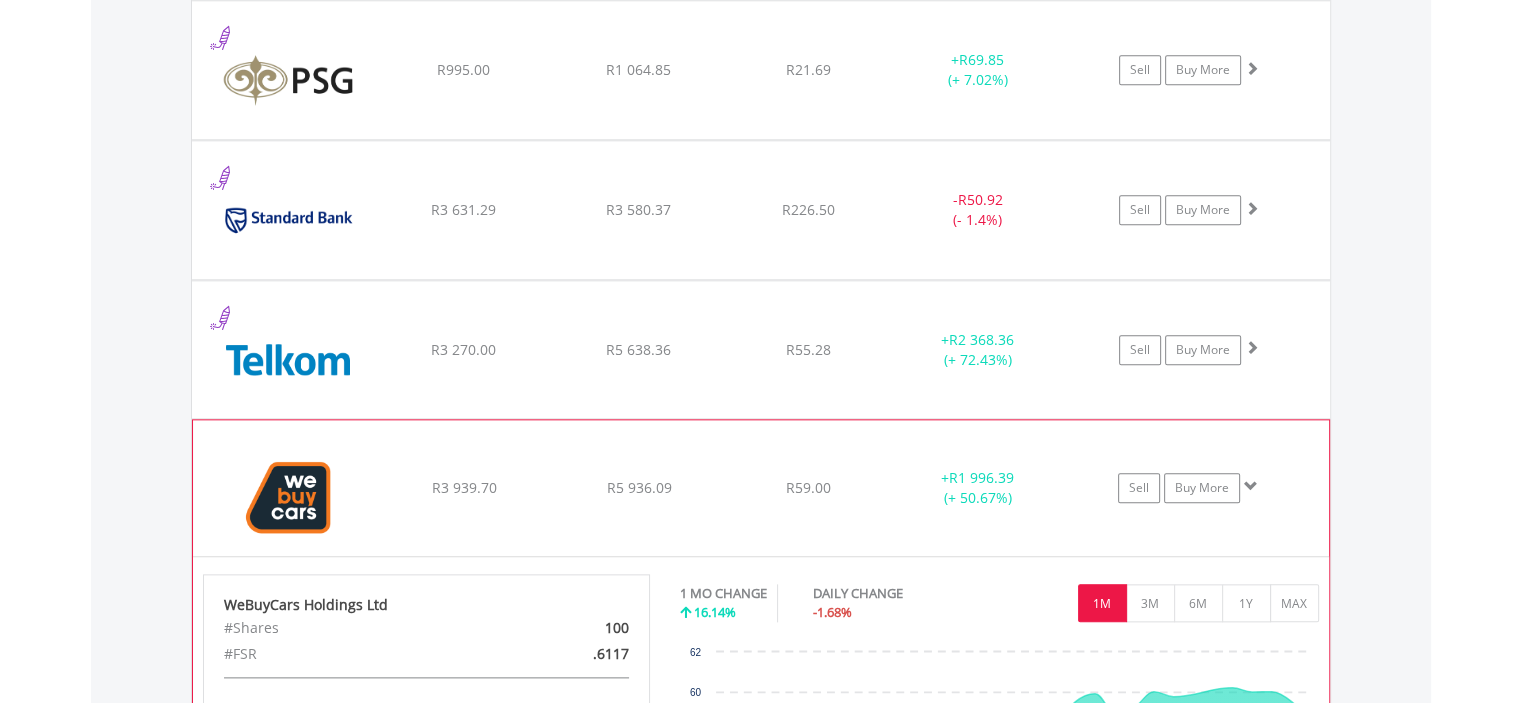 scroll, scrollTop: 2196, scrollLeft: 0, axis: vertical 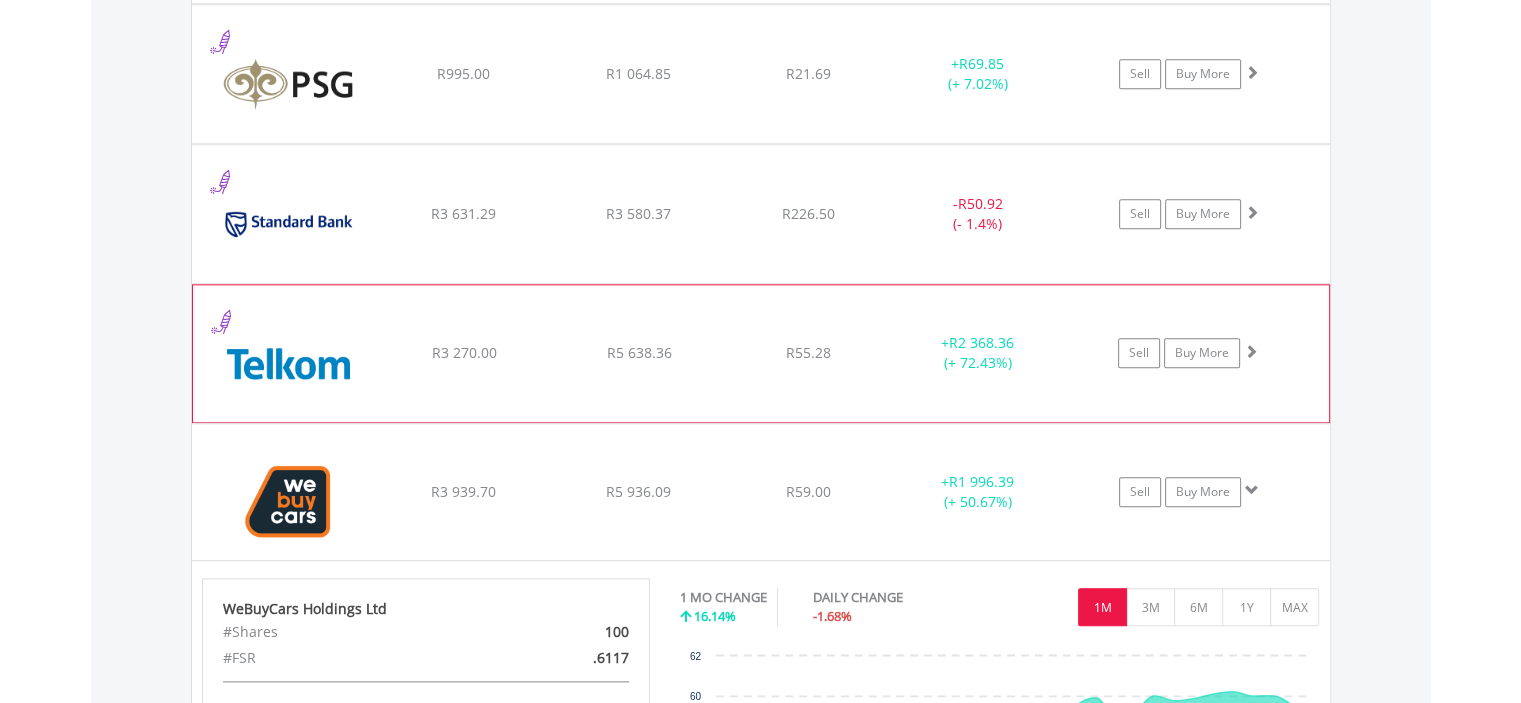 click at bounding box center [1251, 351] 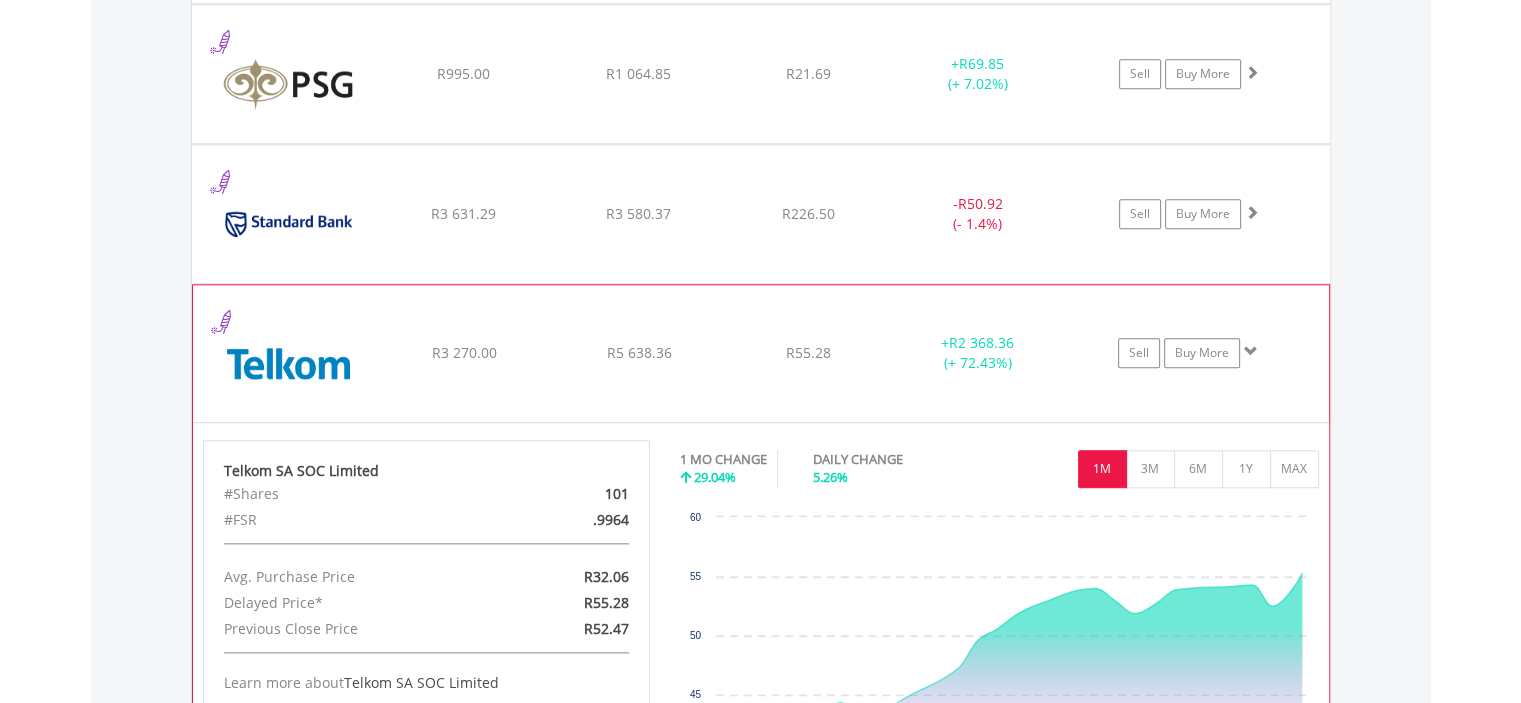 click at bounding box center [1251, 351] 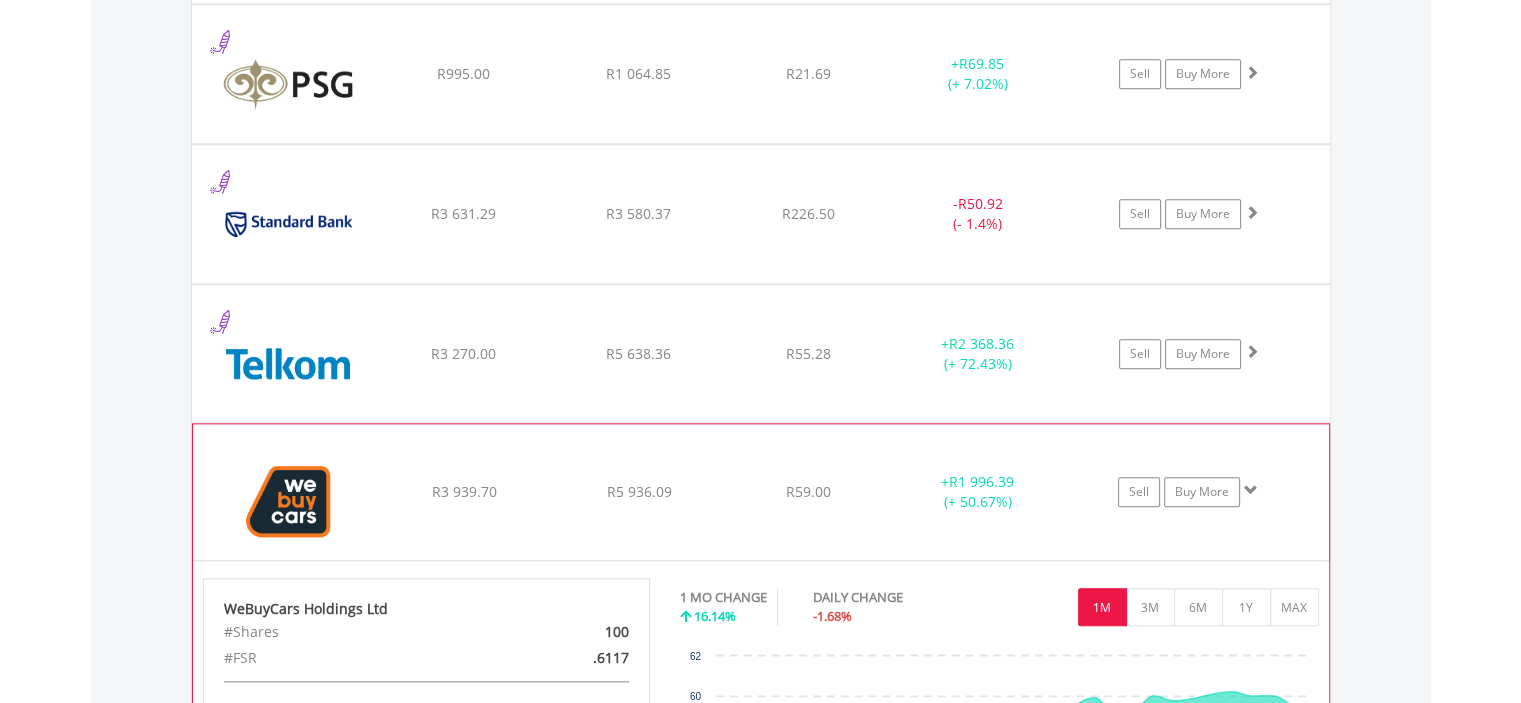 click on "﻿
WeBuyCars Holdings Ltd
R3 939.70
R5 936.09
R59.00
+  R1 996.39 (+ 50.67%)
Sell
Buy More" at bounding box center (761, -626) 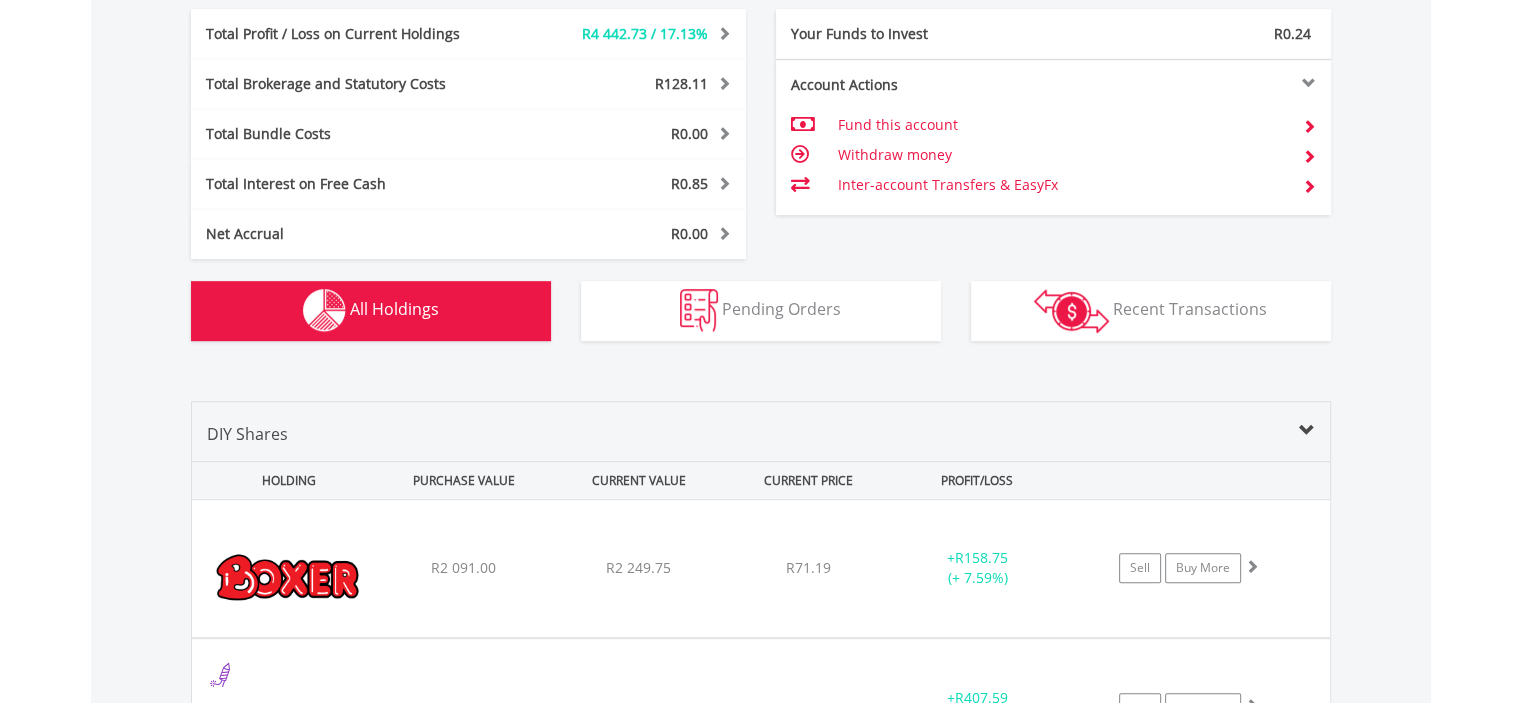 scroll, scrollTop: 993, scrollLeft: 0, axis: vertical 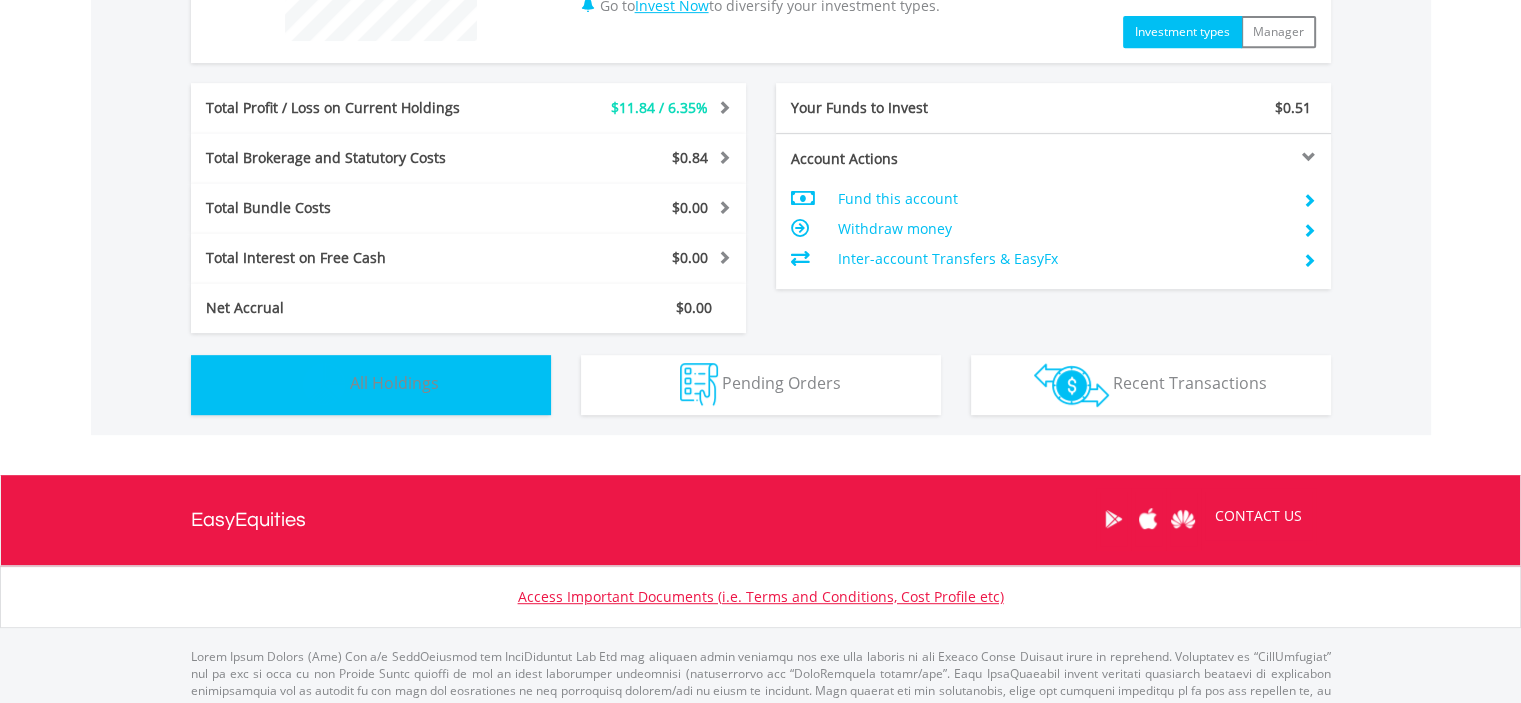 click on "All Holdings" at bounding box center (394, 383) 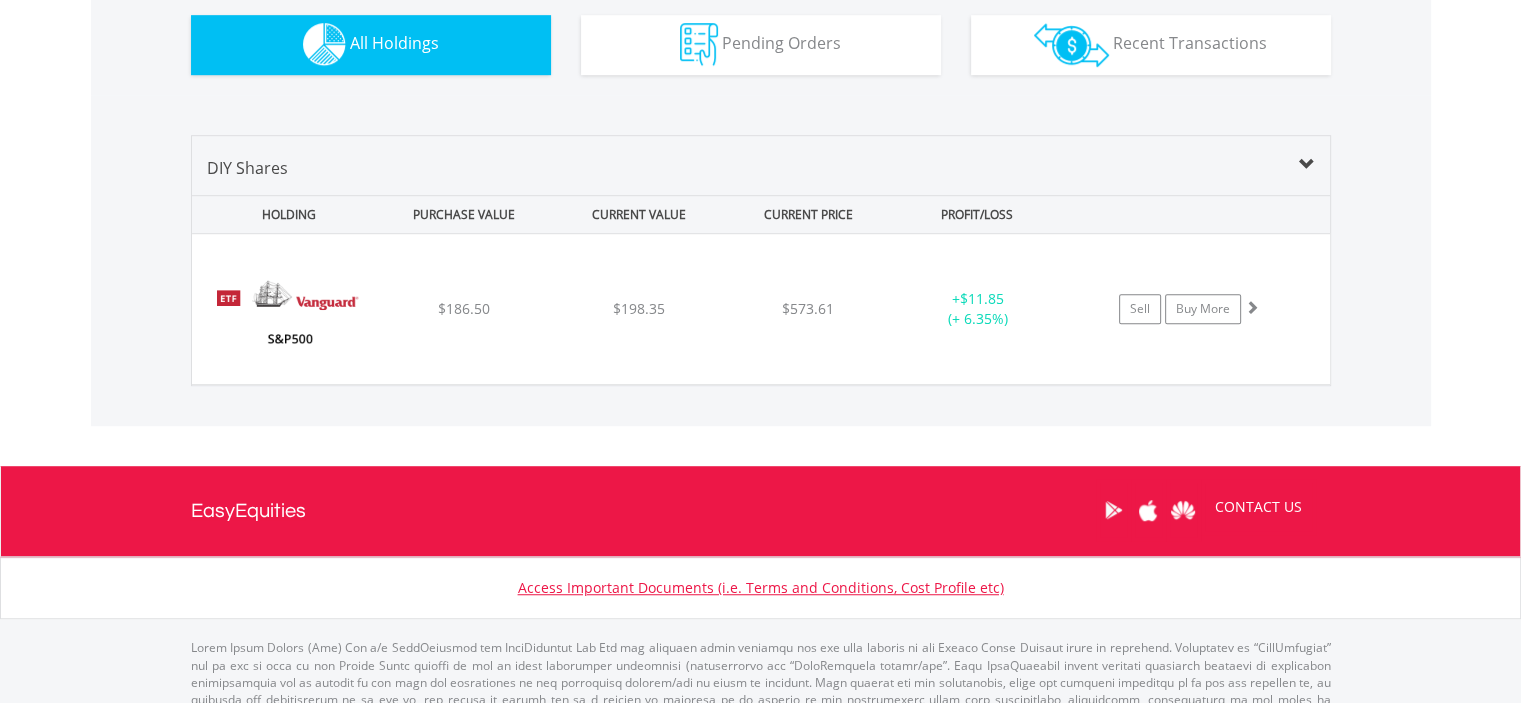 scroll, scrollTop: 1272, scrollLeft: 0, axis: vertical 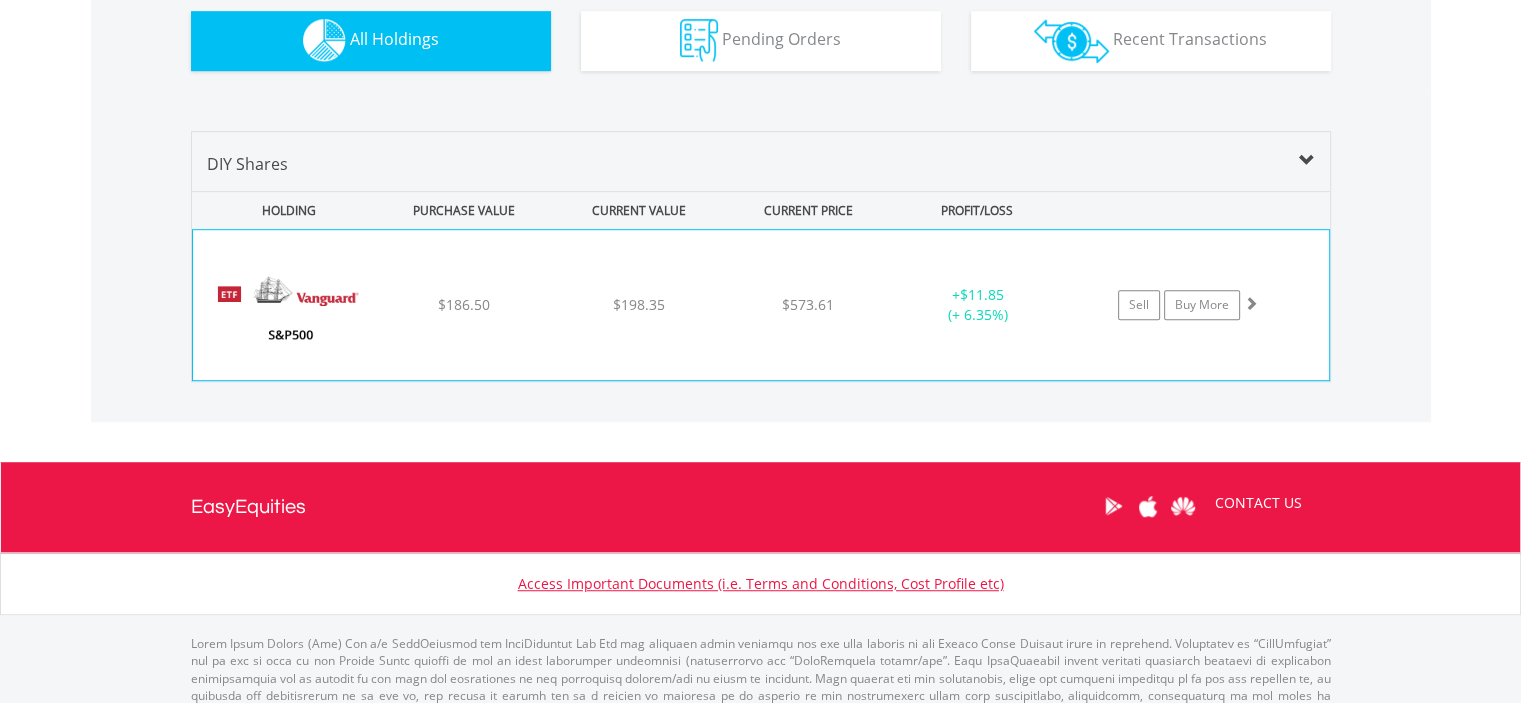 click at bounding box center [1251, 303] 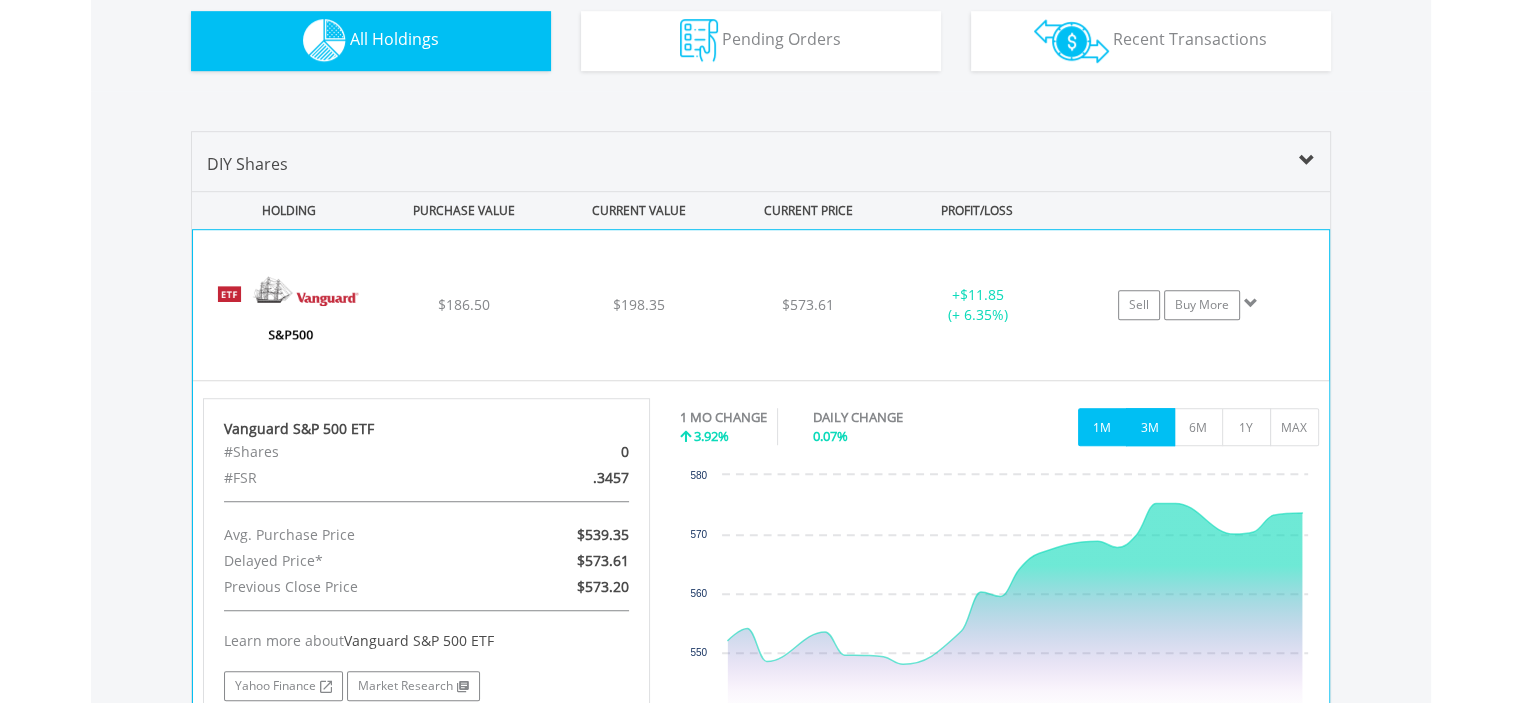 click on "3M" at bounding box center (1150, 427) 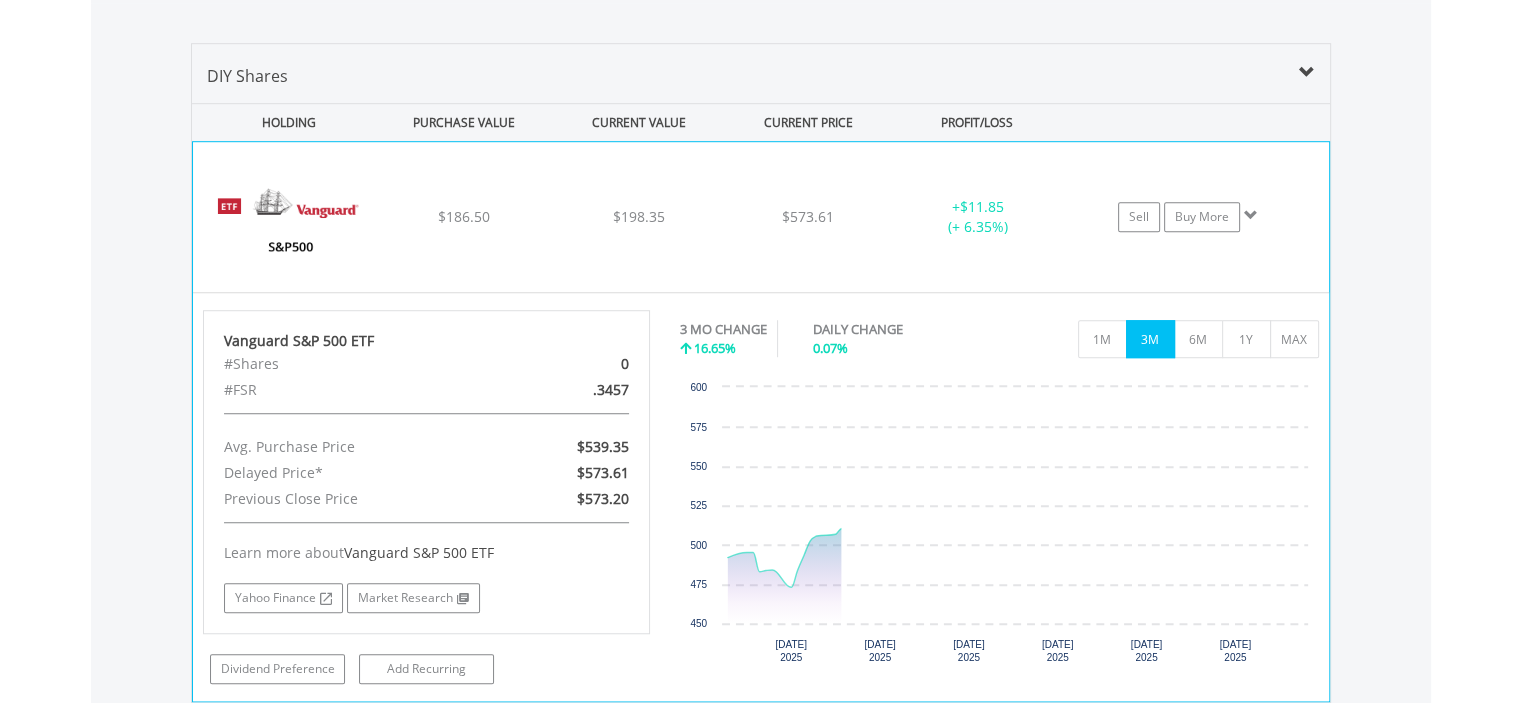 scroll, scrollTop: 1367, scrollLeft: 0, axis: vertical 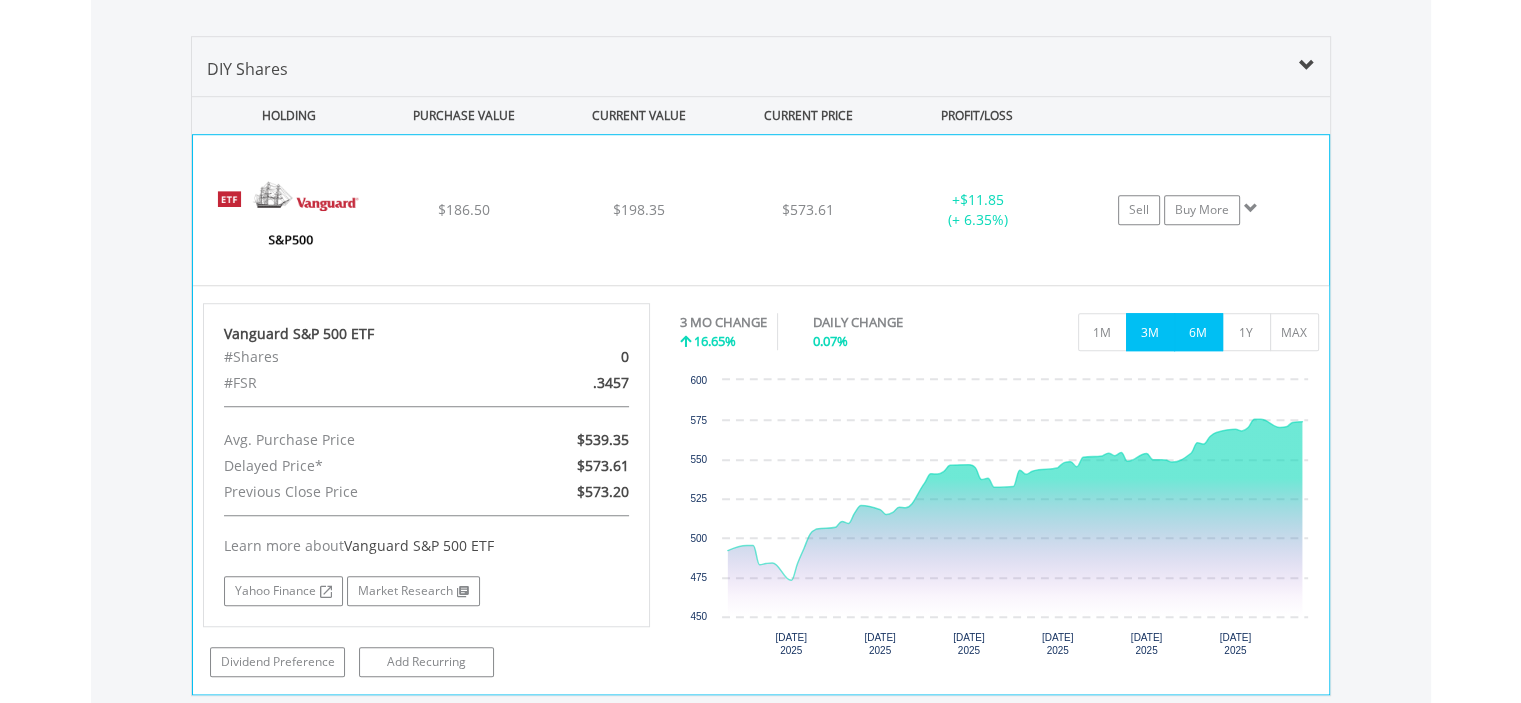 click on "6M" at bounding box center [1198, 332] 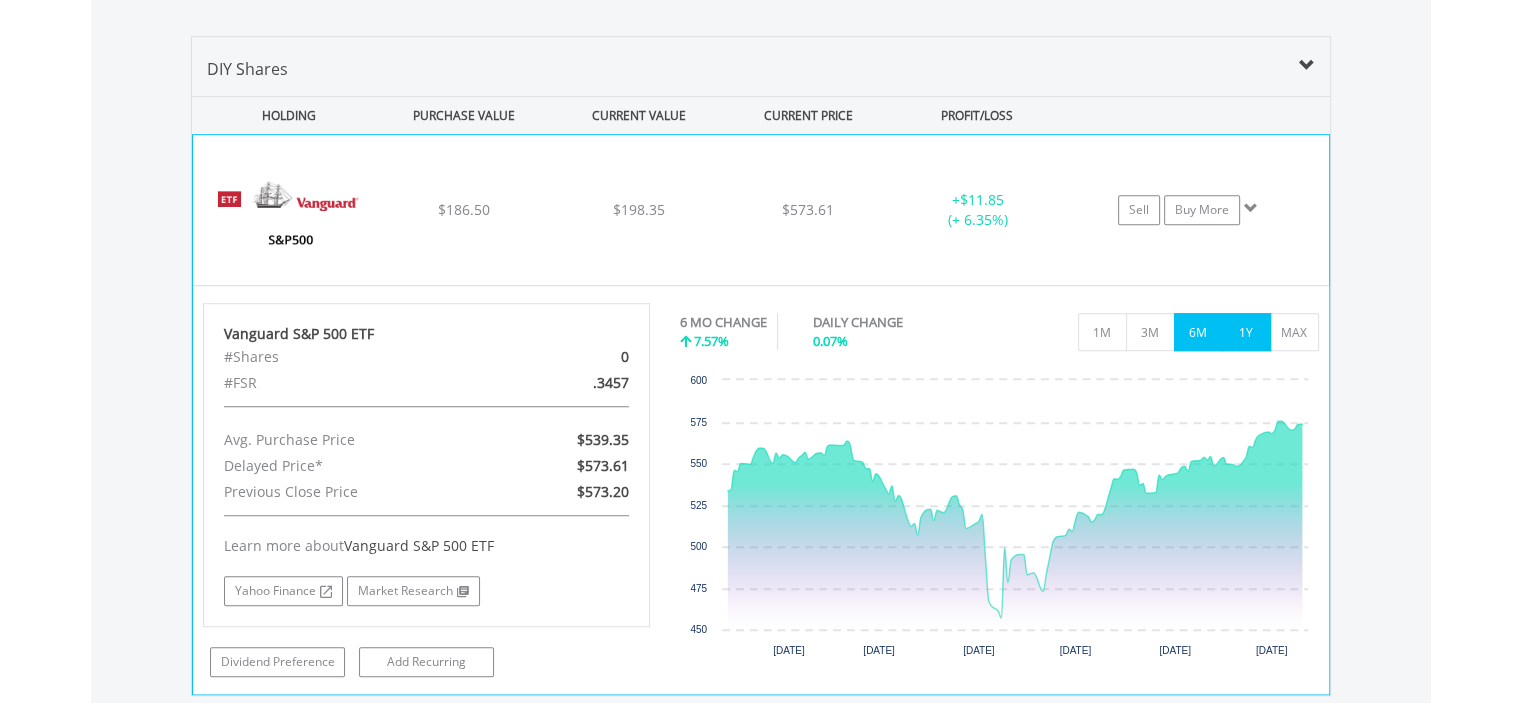 click on "1Y" at bounding box center (1246, 332) 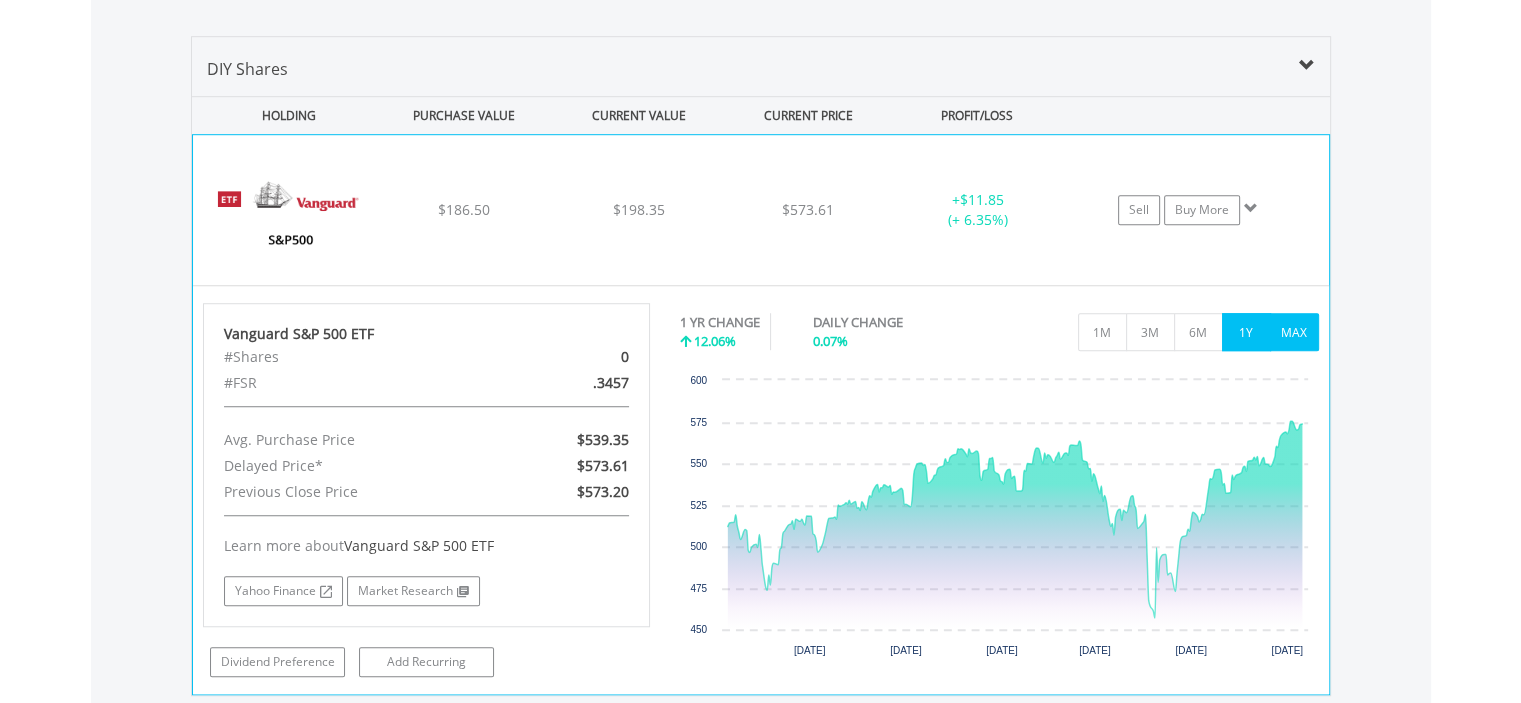 click on "MAX" at bounding box center (1294, 332) 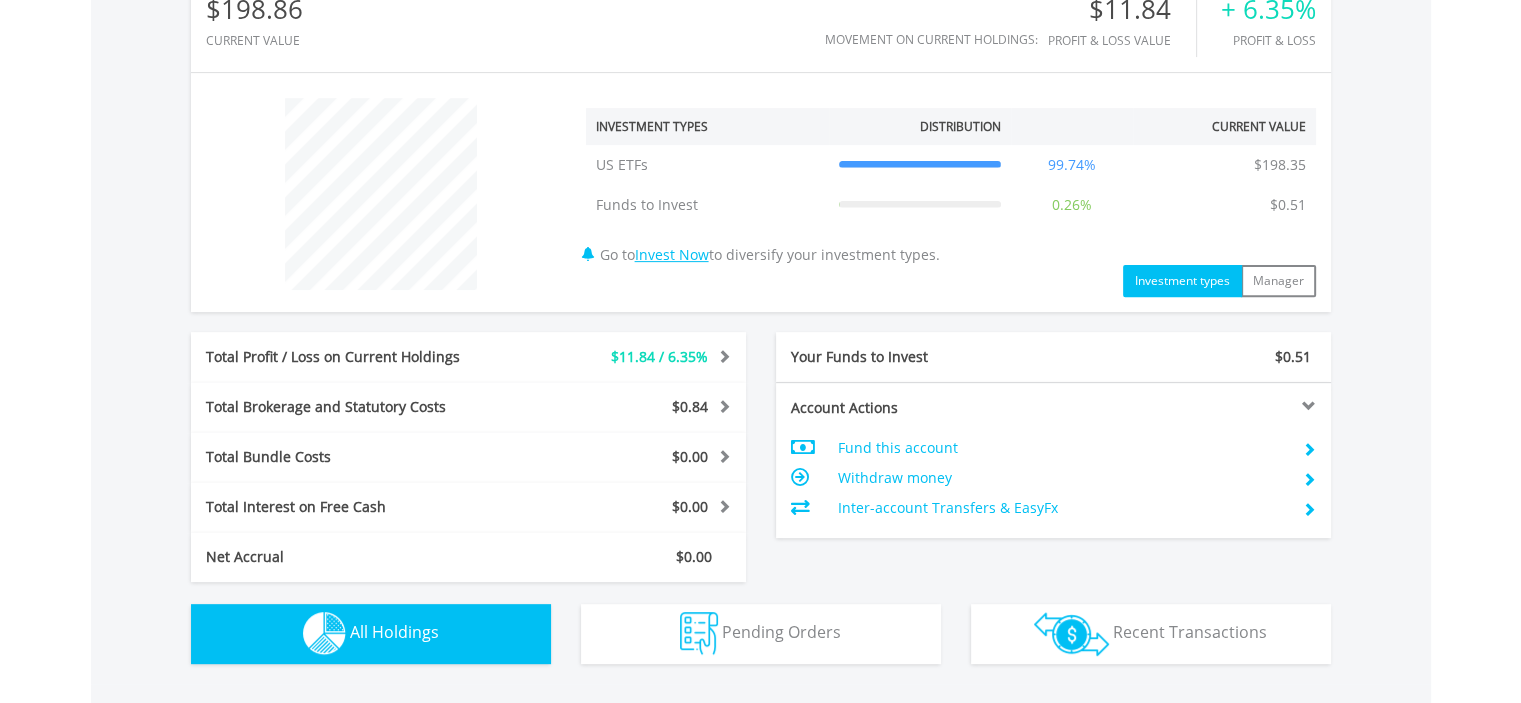 scroll, scrollTop: 670, scrollLeft: 0, axis: vertical 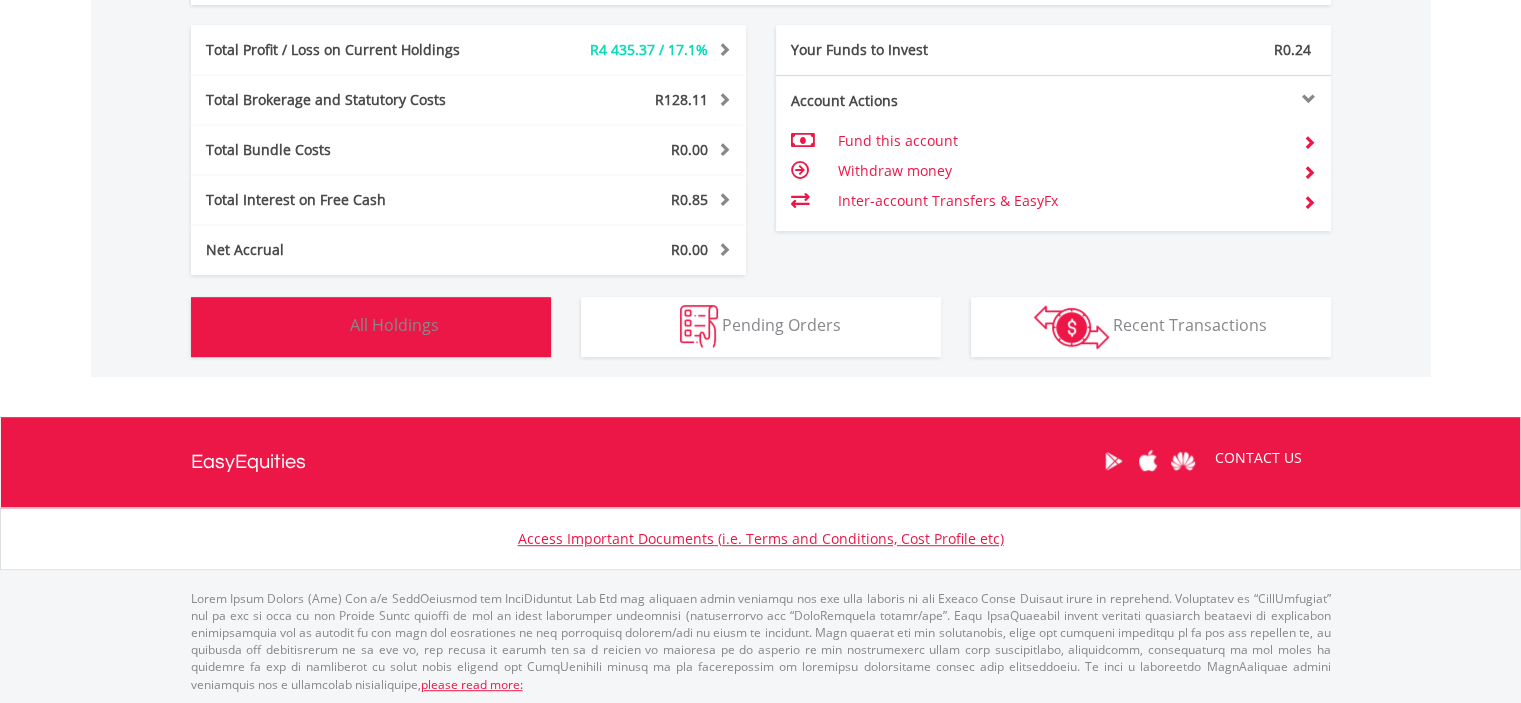 click on "All Holdings" at bounding box center [394, 325] 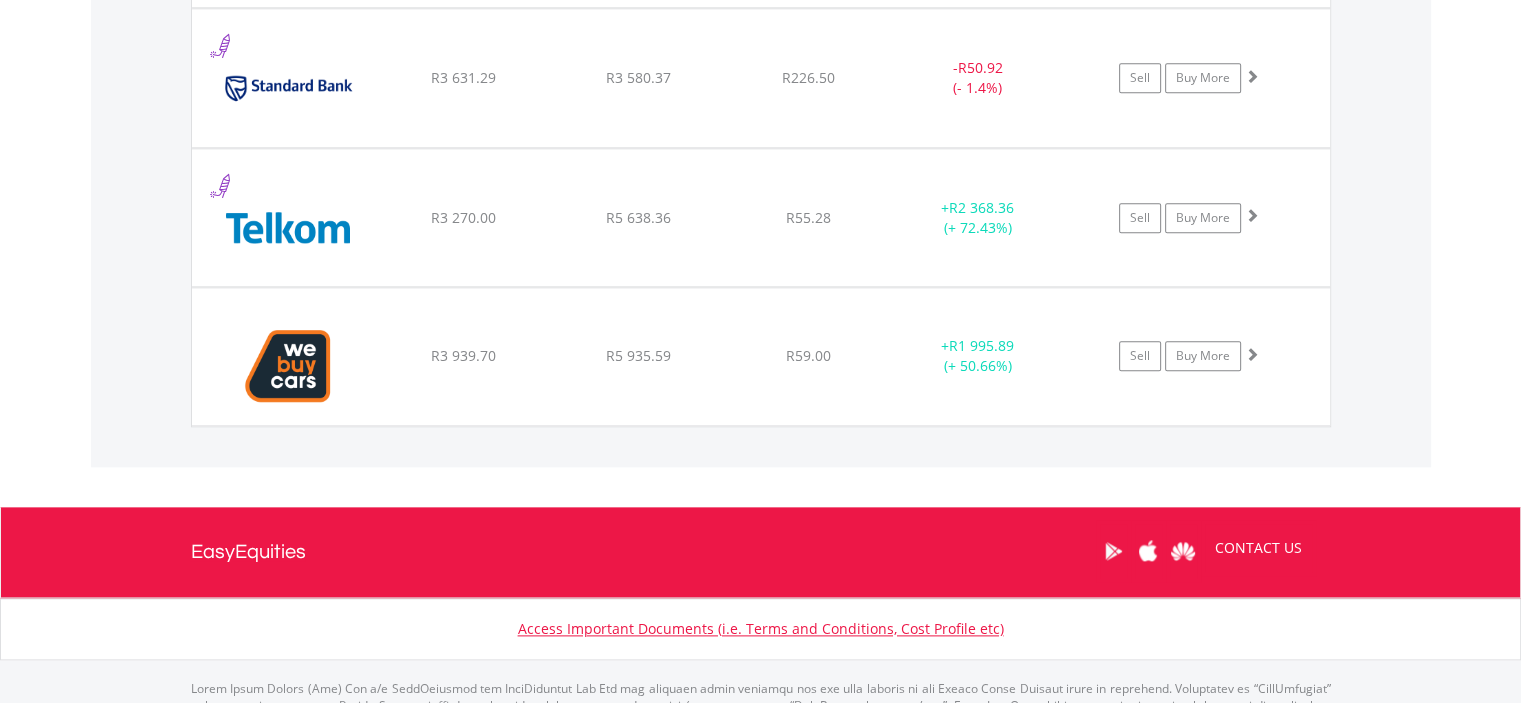 scroll, scrollTop: 2333, scrollLeft: 0, axis: vertical 